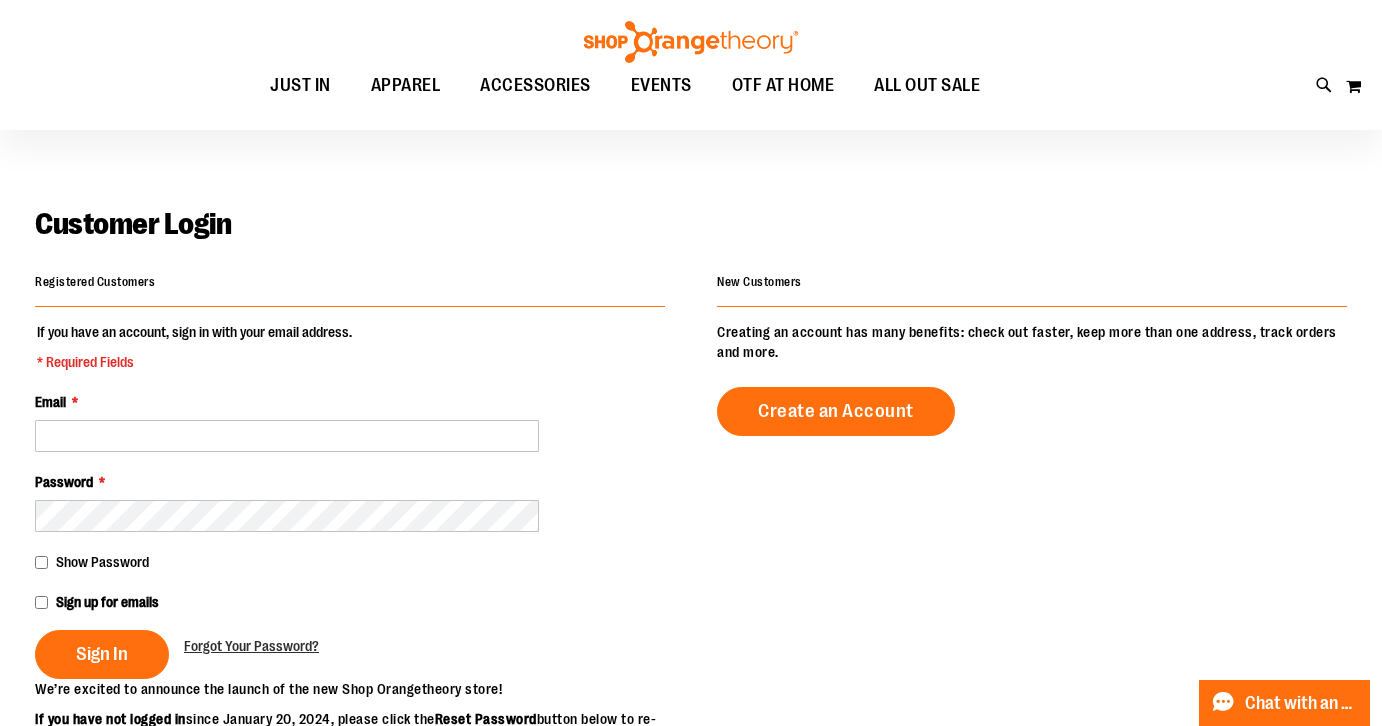 scroll, scrollTop: 26, scrollLeft: 0, axis: vertical 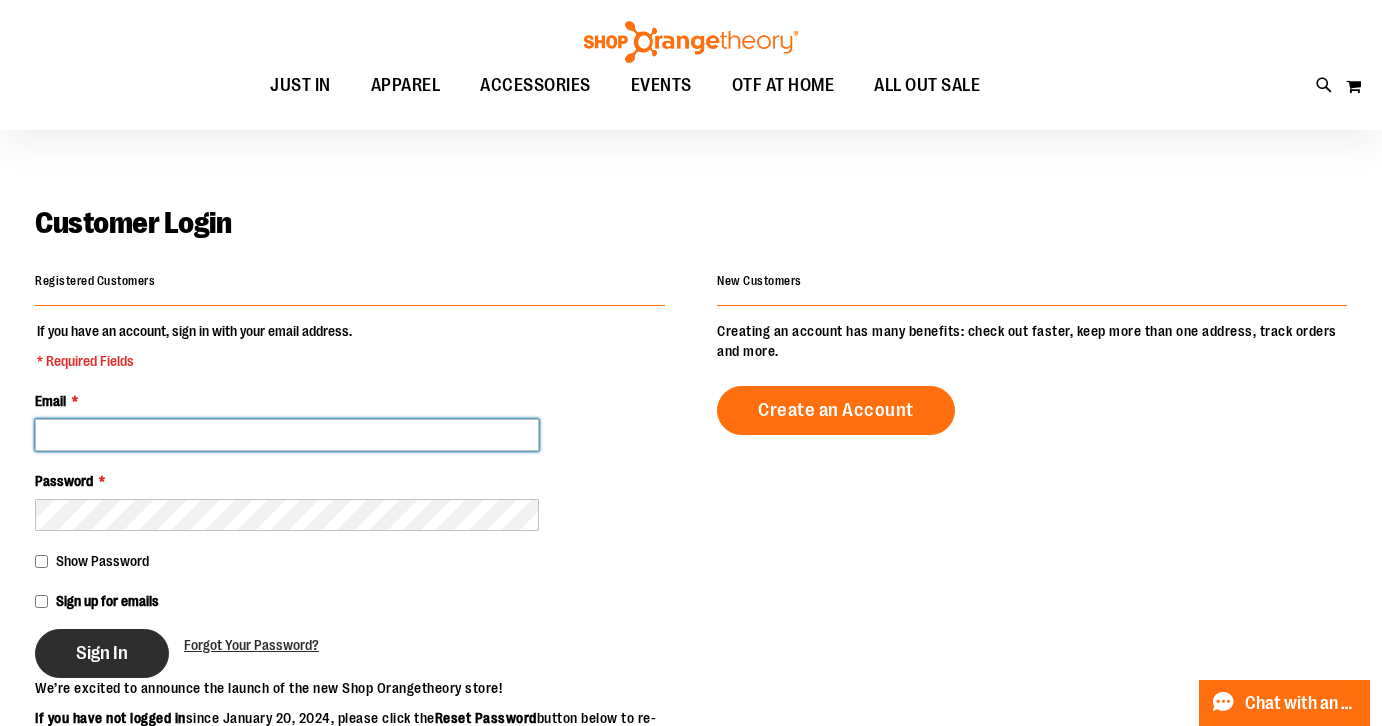 type on "**********" 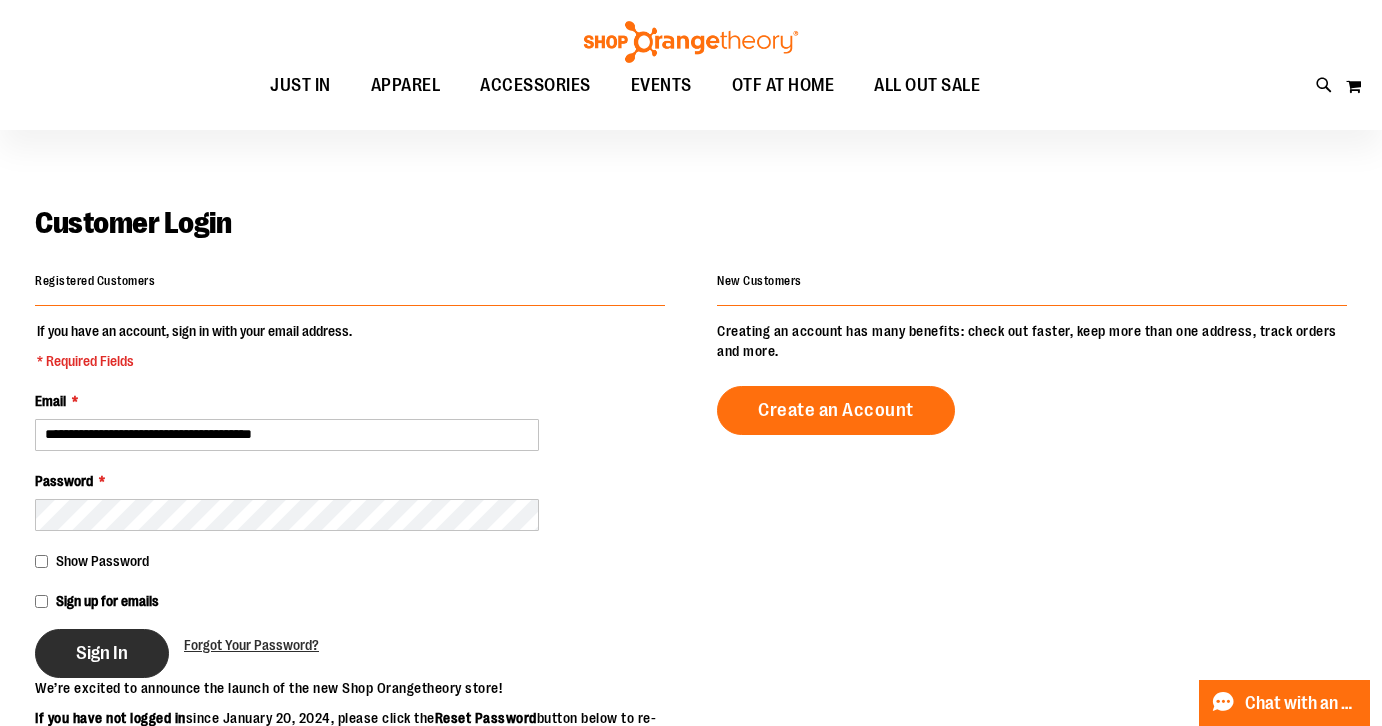 type on "**********" 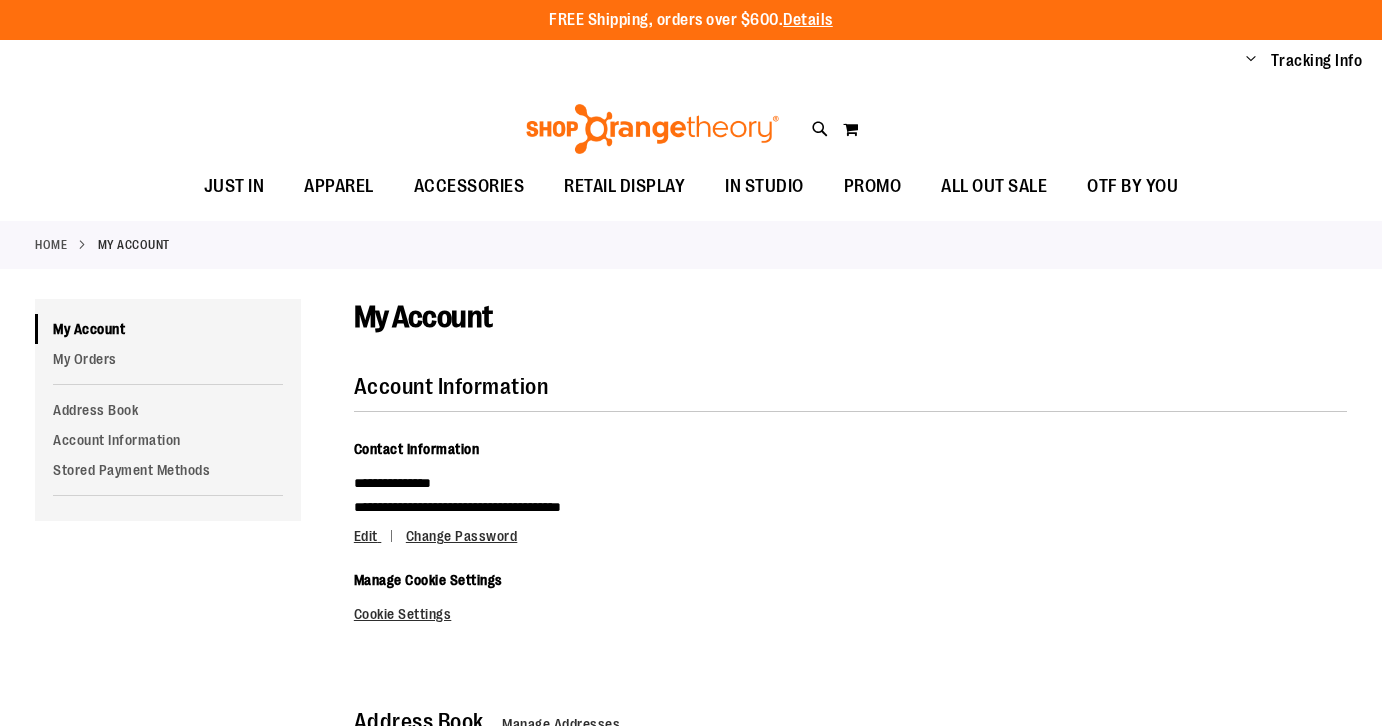 scroll, scrollTop: 0, scrollLeft: 0, axis: both 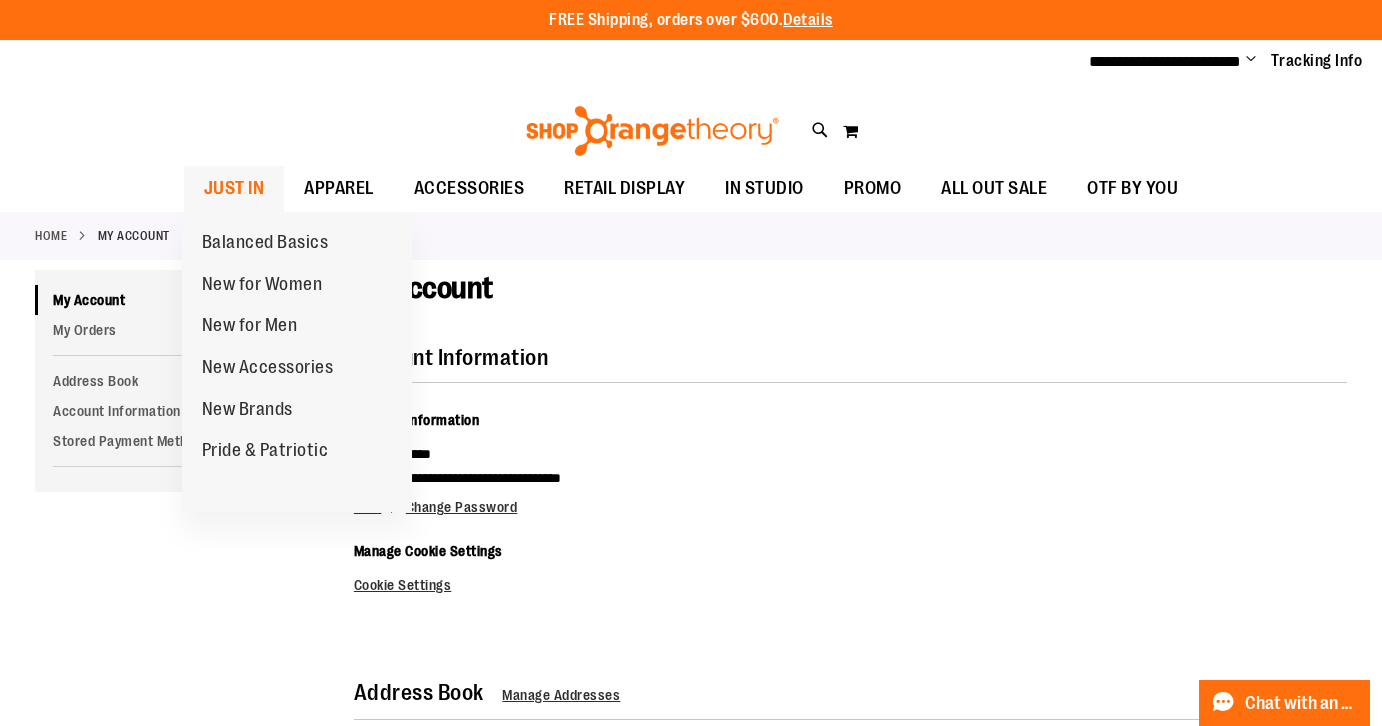 type on "**********" 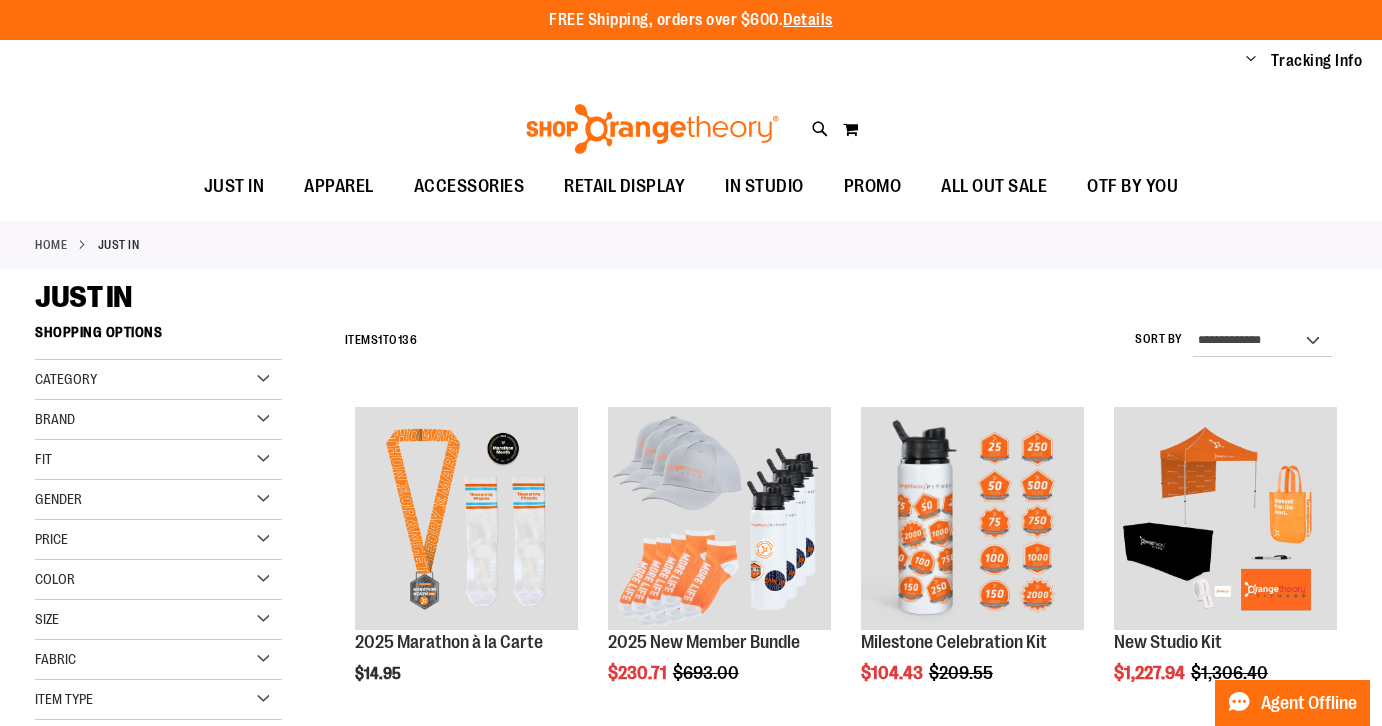 scroll, scrollTop: 0, scrollLeft: 0, axis: both 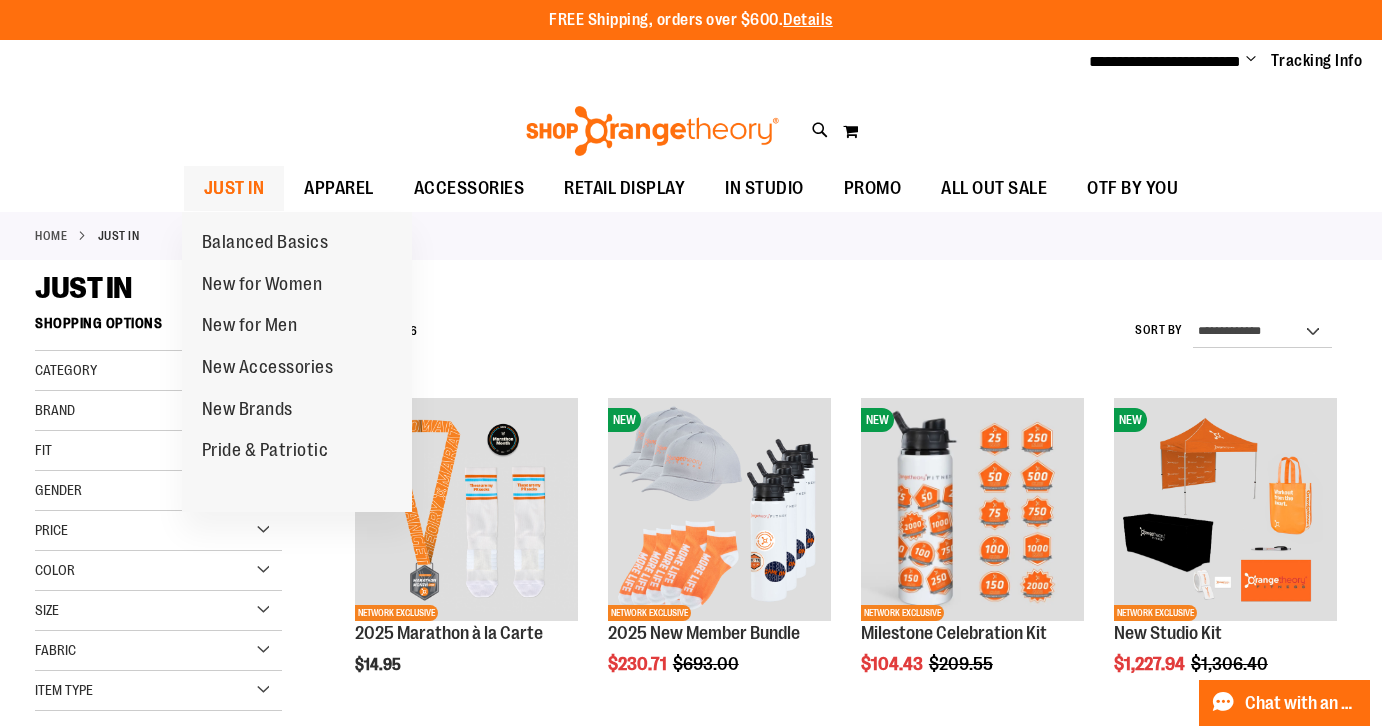 type on "**********" 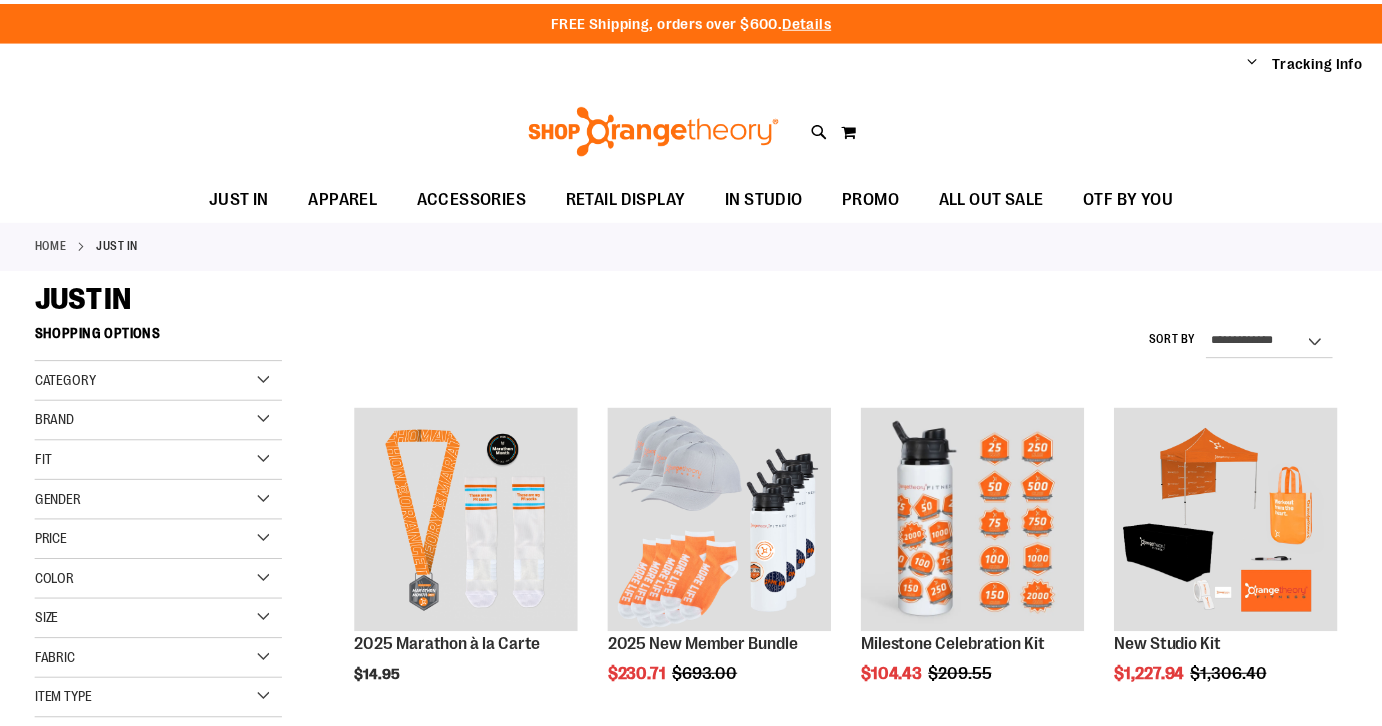 scroll, scrollTop: 0, scrollLeft: 0, axis: both 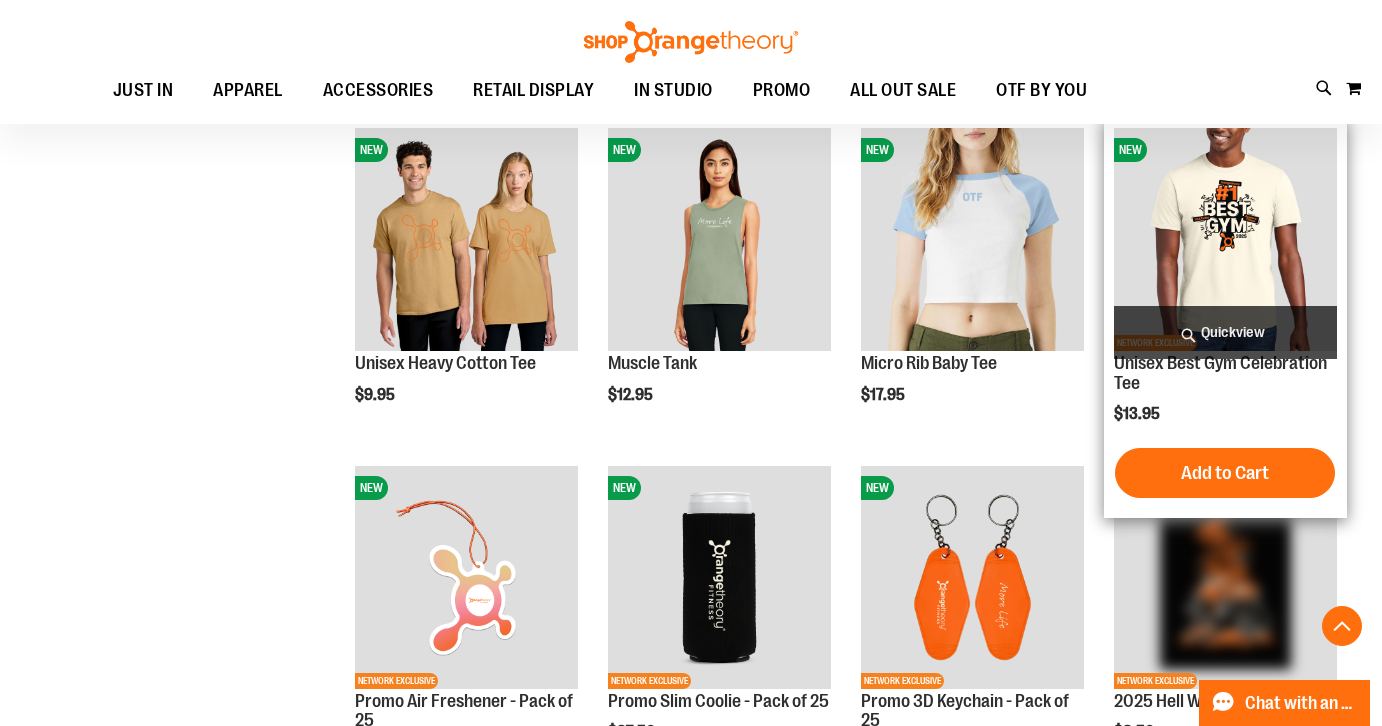 type on "**********" 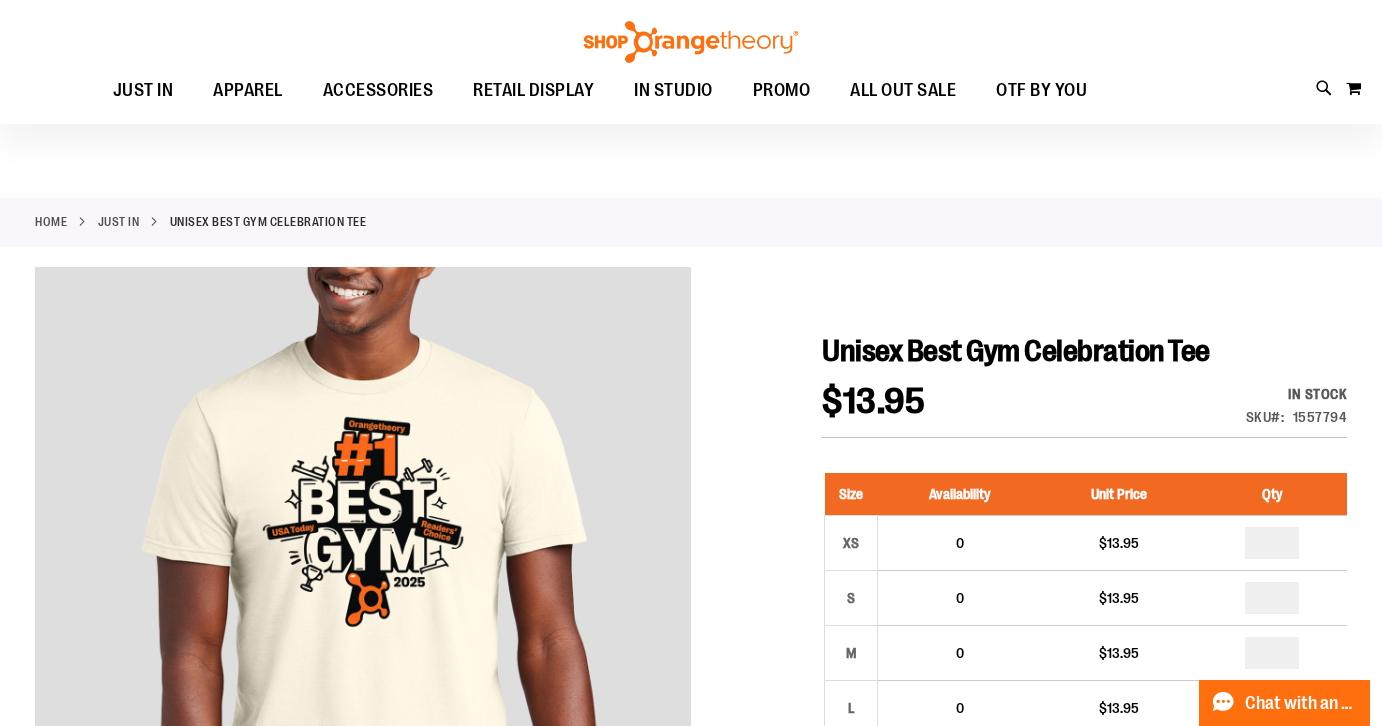 scroll, scrollTop: 0, scrollLeft: 0, axis: both 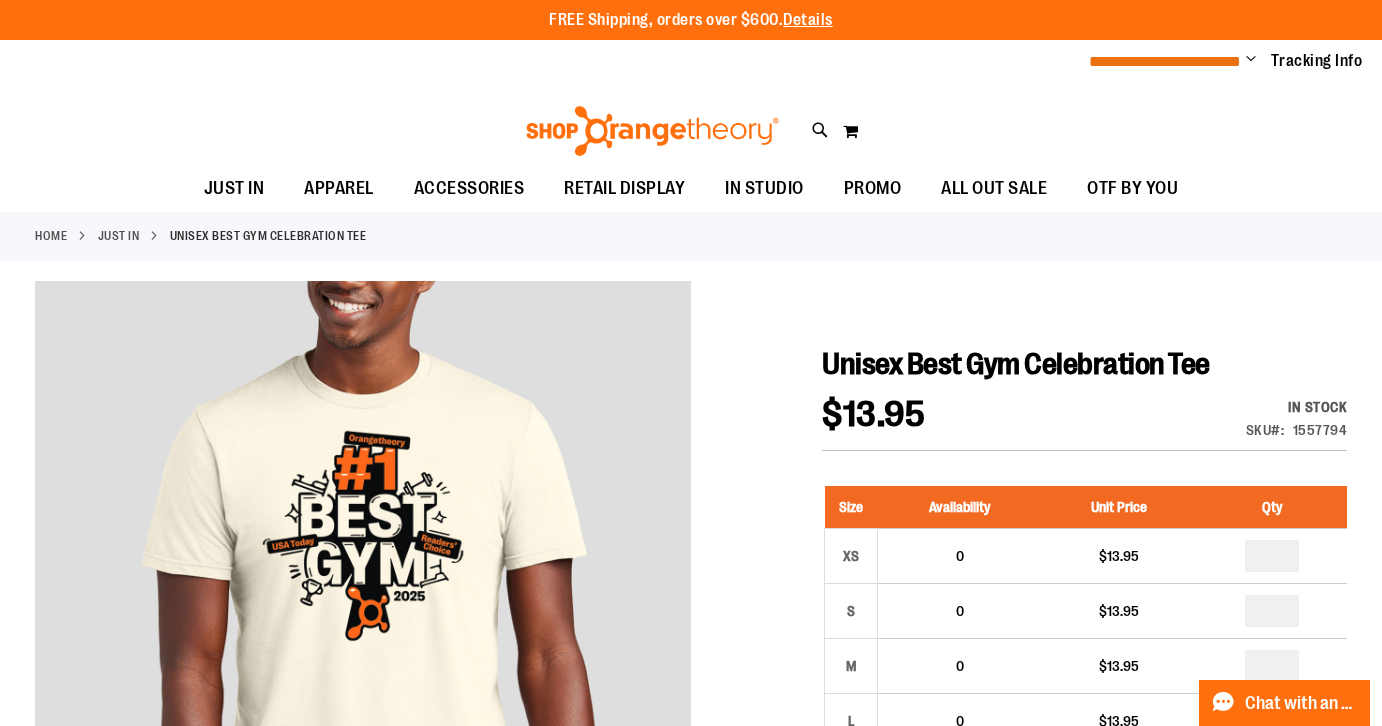 type on "**********" 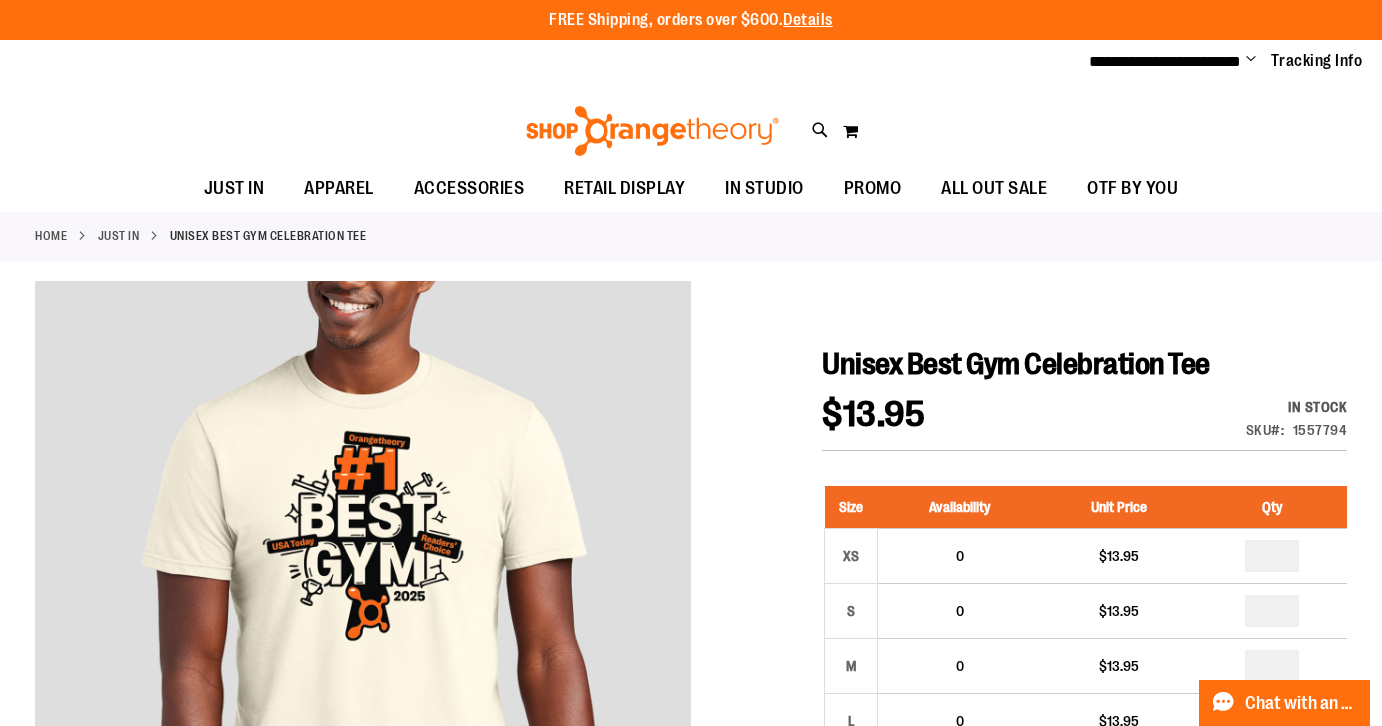 click on "Change" at bounding box center (1251, 60) 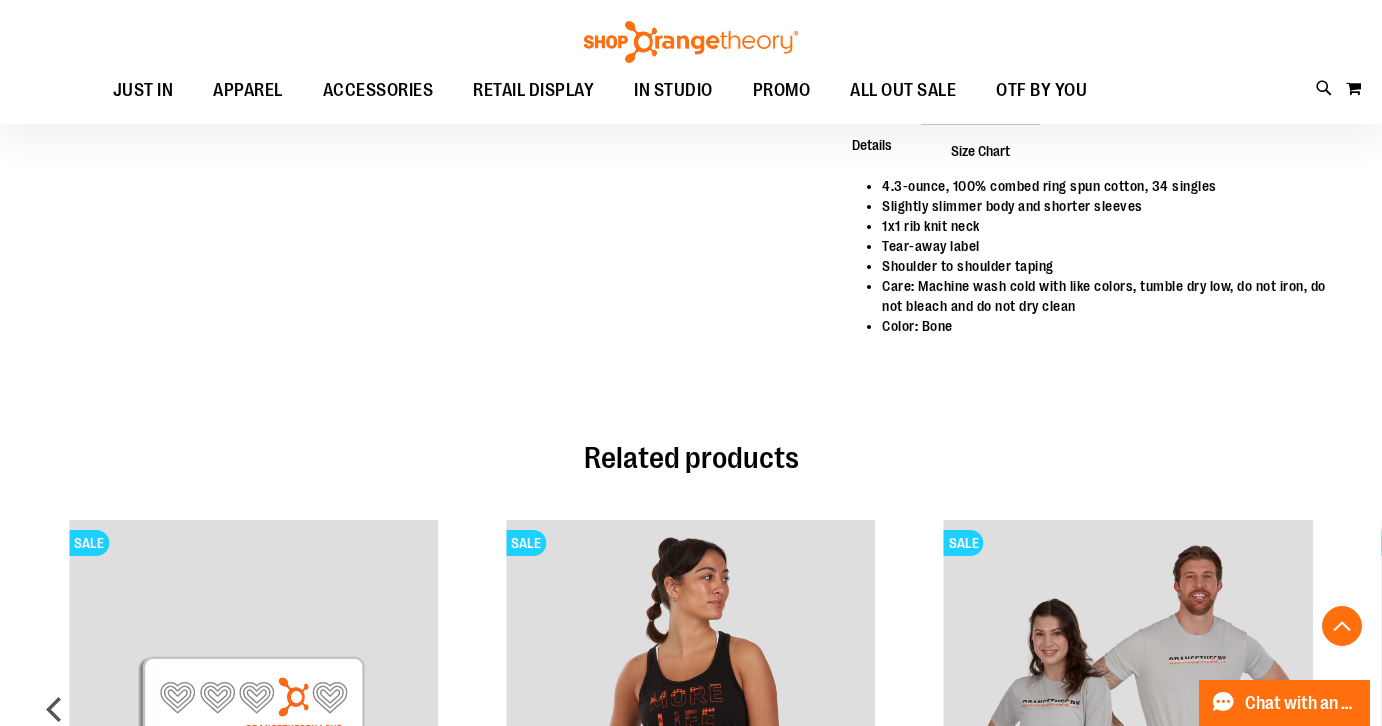 scroll, scrollTop: 1864, scrollLeft: 0, axis: vertical 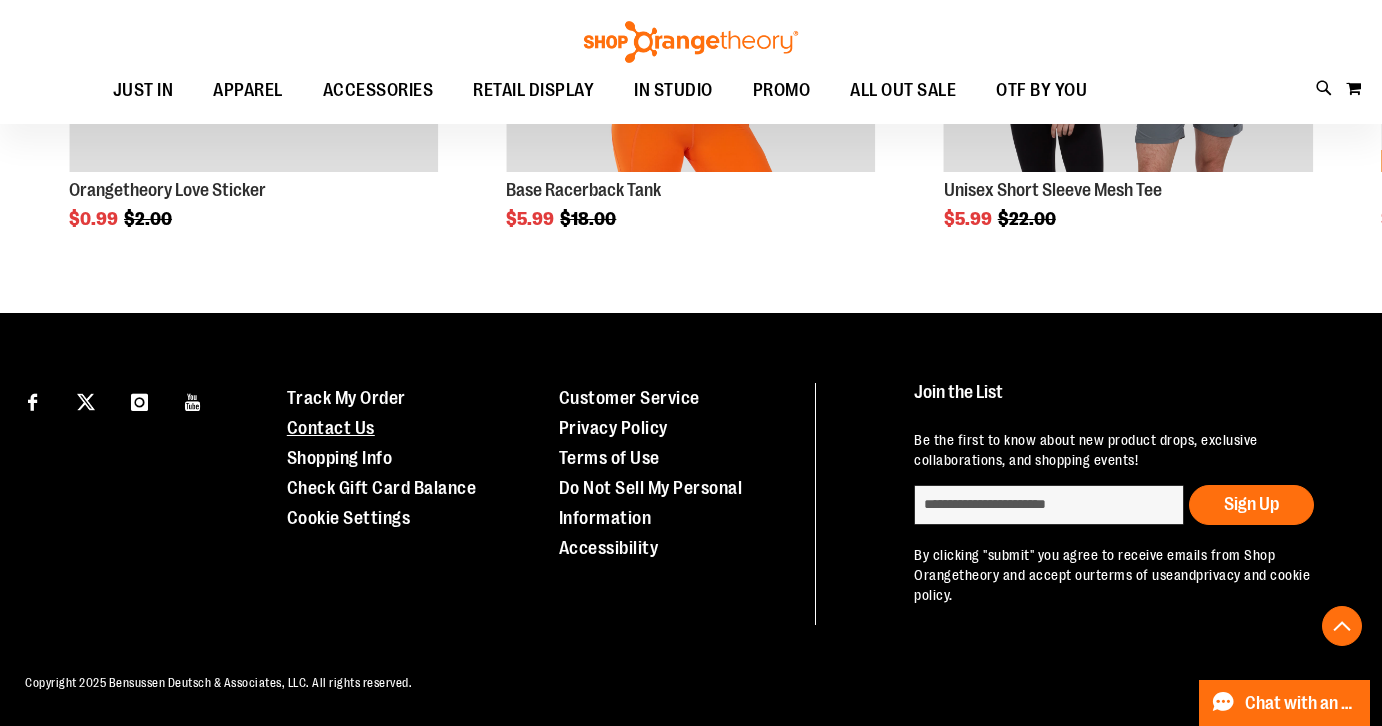 click on "Contact Us" at bounding box center [331, 428] 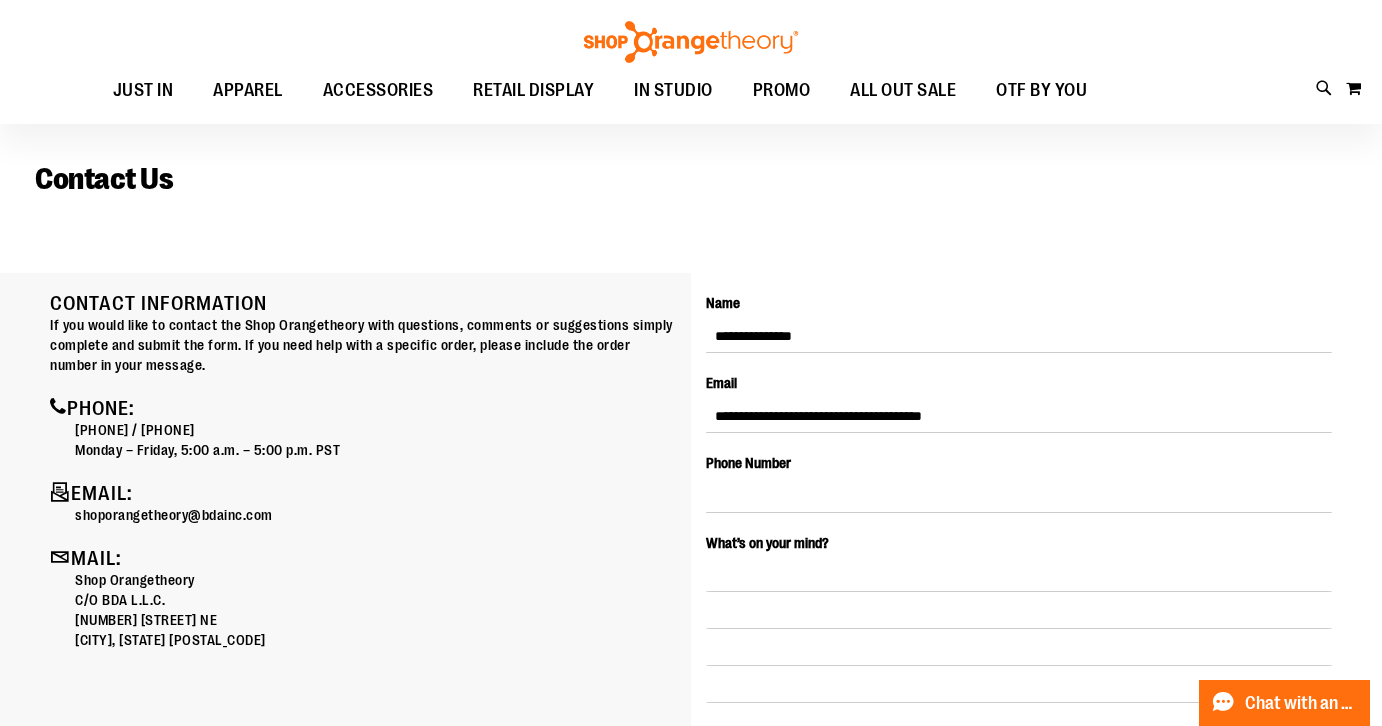 scroll, scrollTop: 60, scrollLeft: 0, axis: vertical 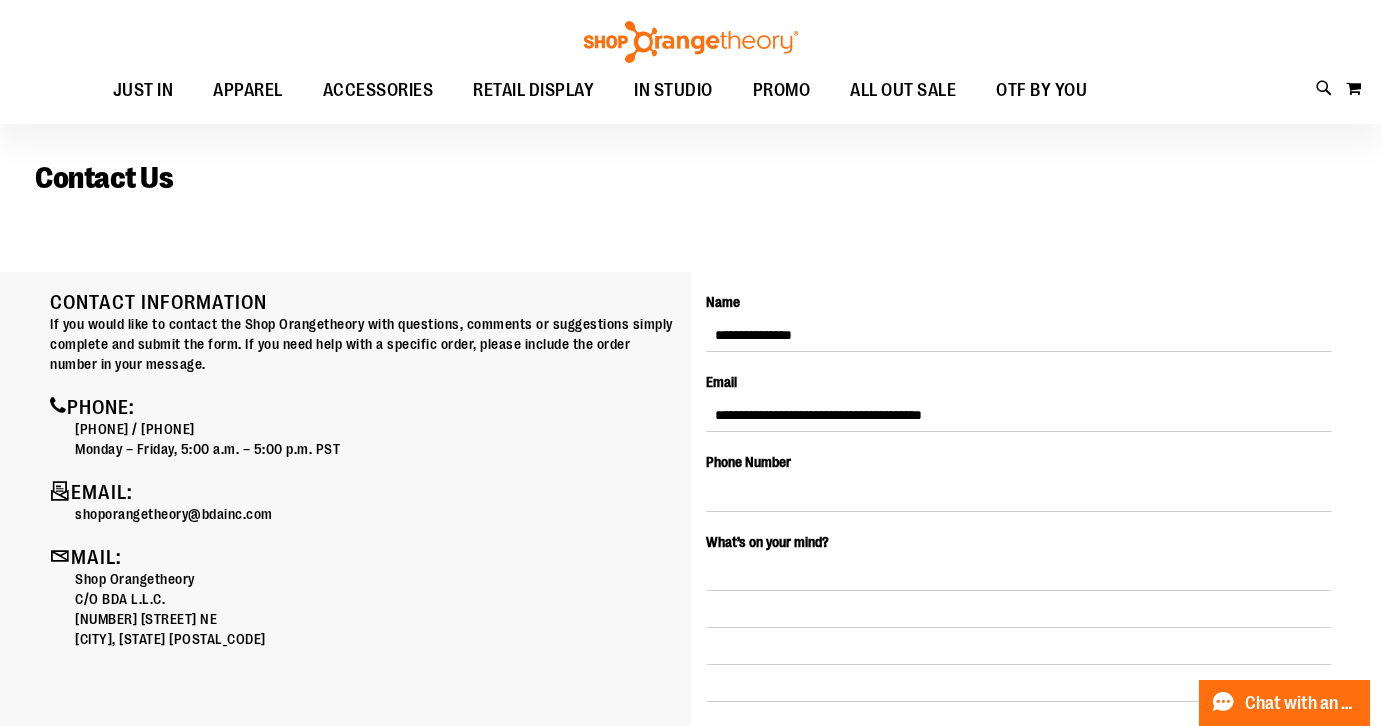 type on "**********" 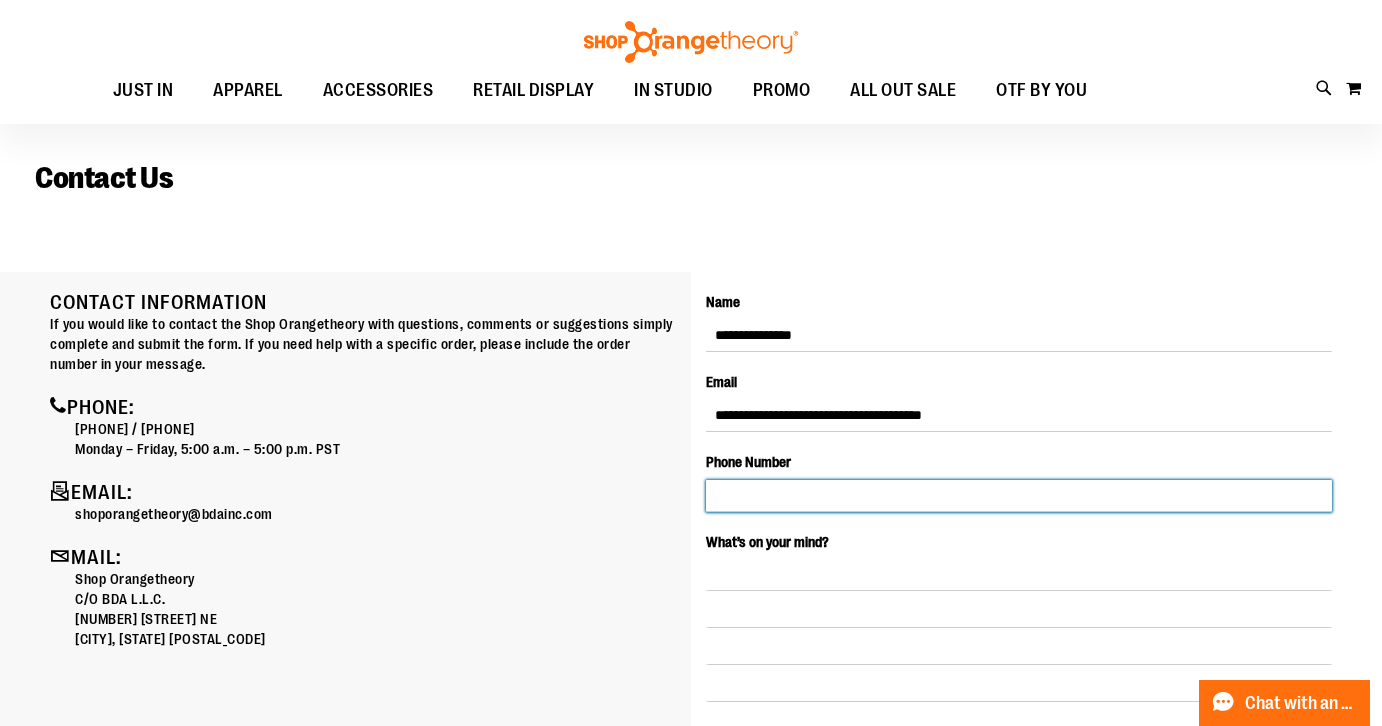click on "Phone Number" at bounding box center (1019, 496) 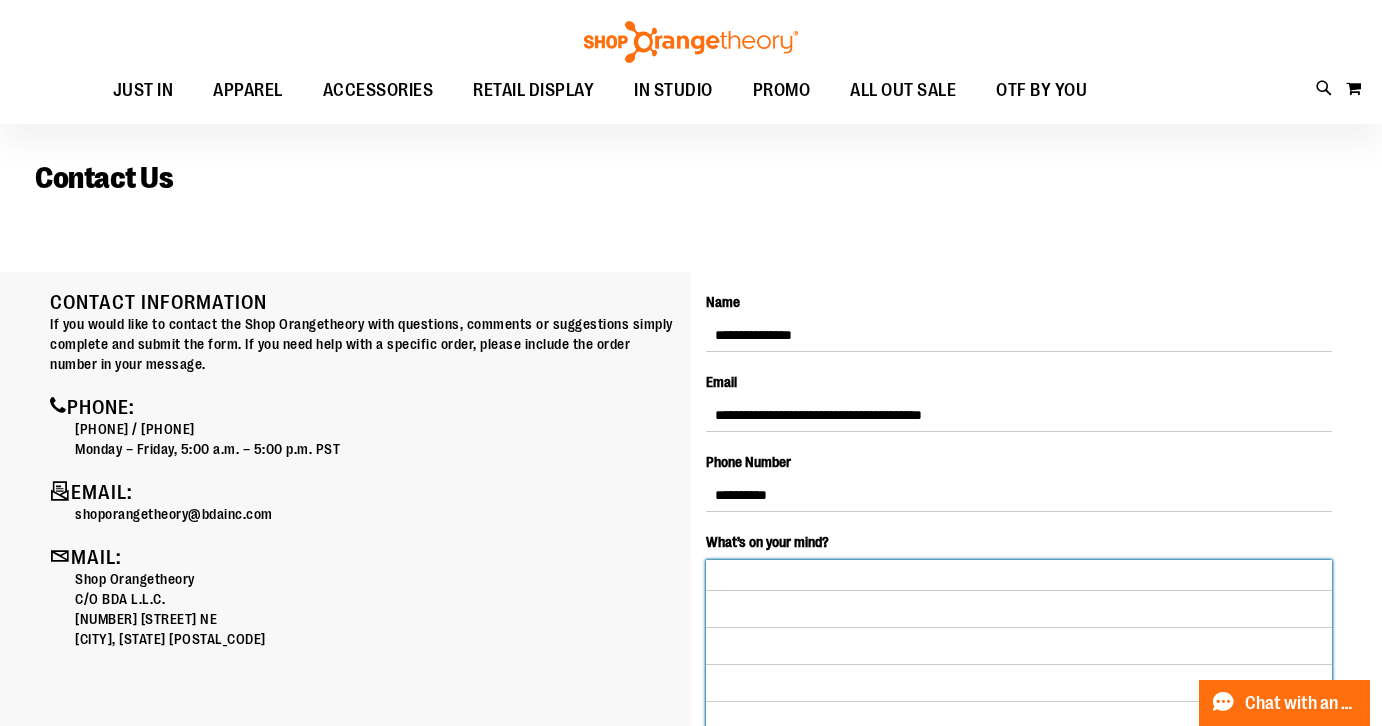click on "What’s on your mind?" at bounding box center (1019, 685) 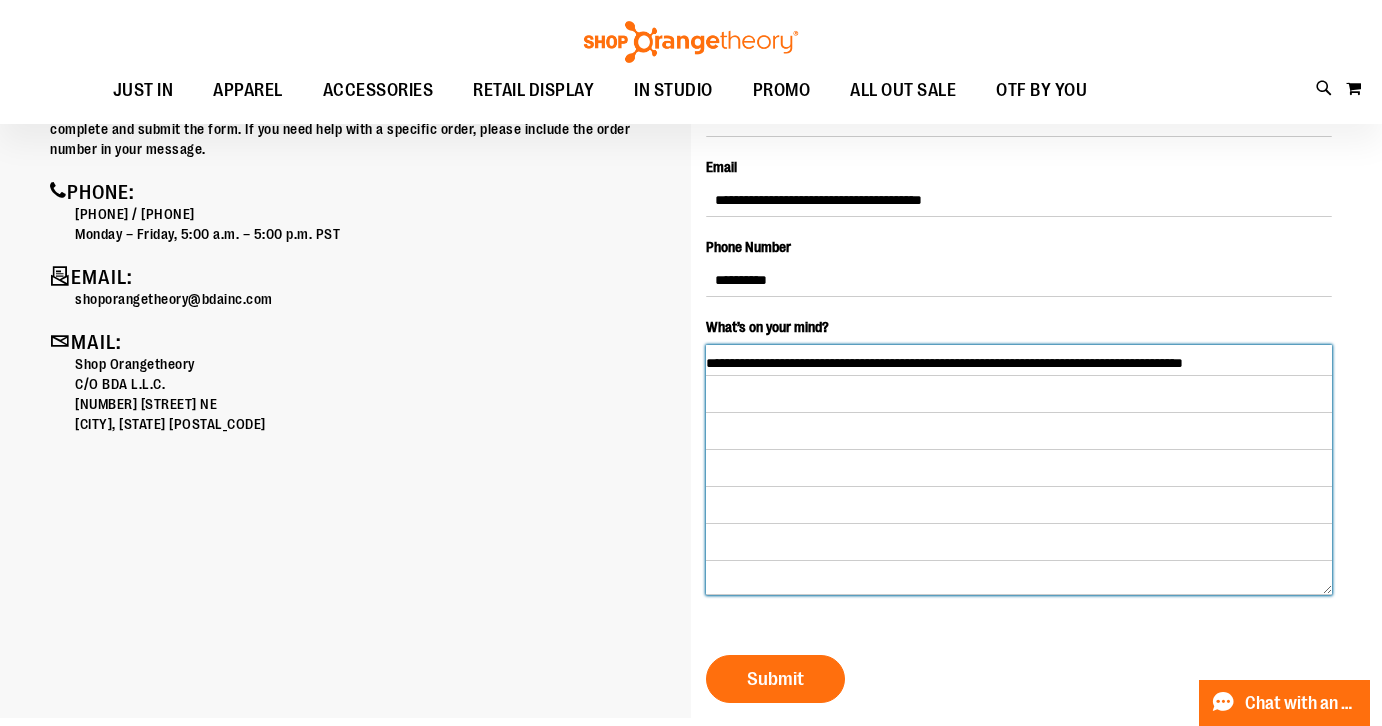 scroll, scrollTop: 284, scrollLeft: 0, axis: vertical 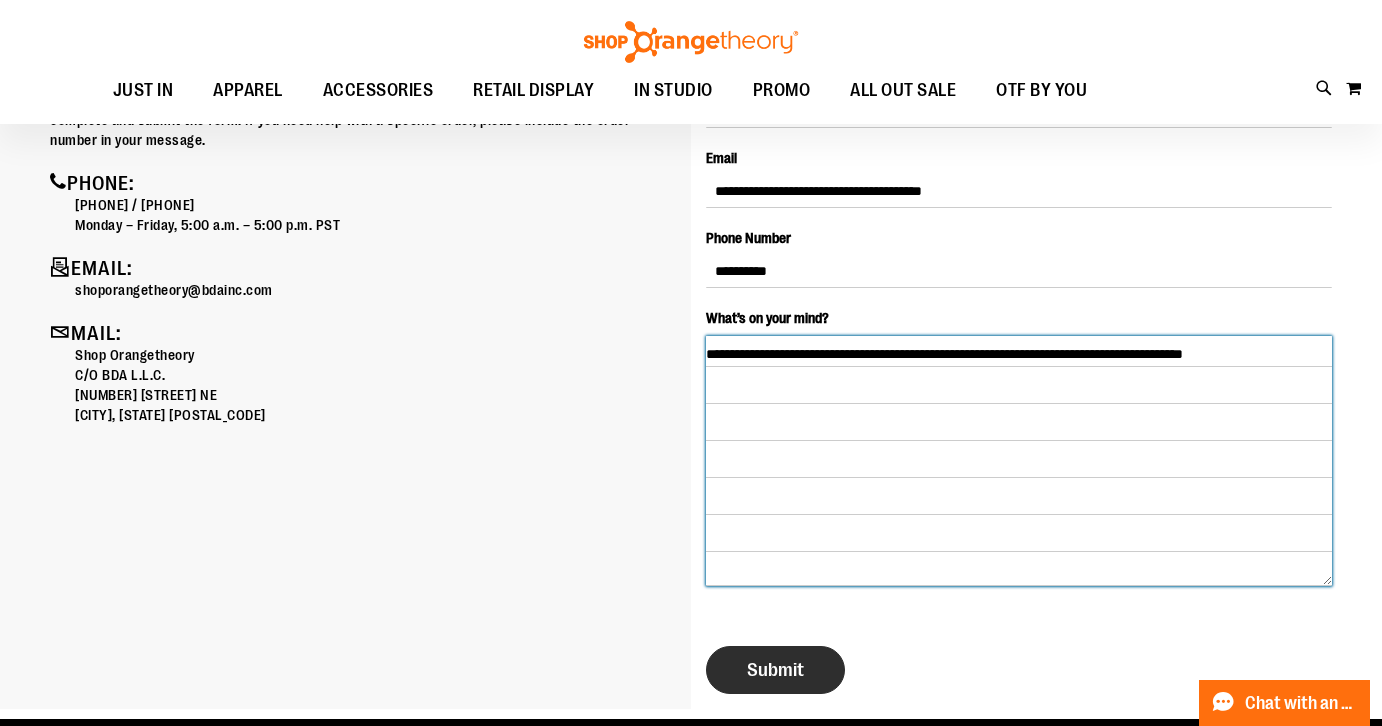 type on "**********" 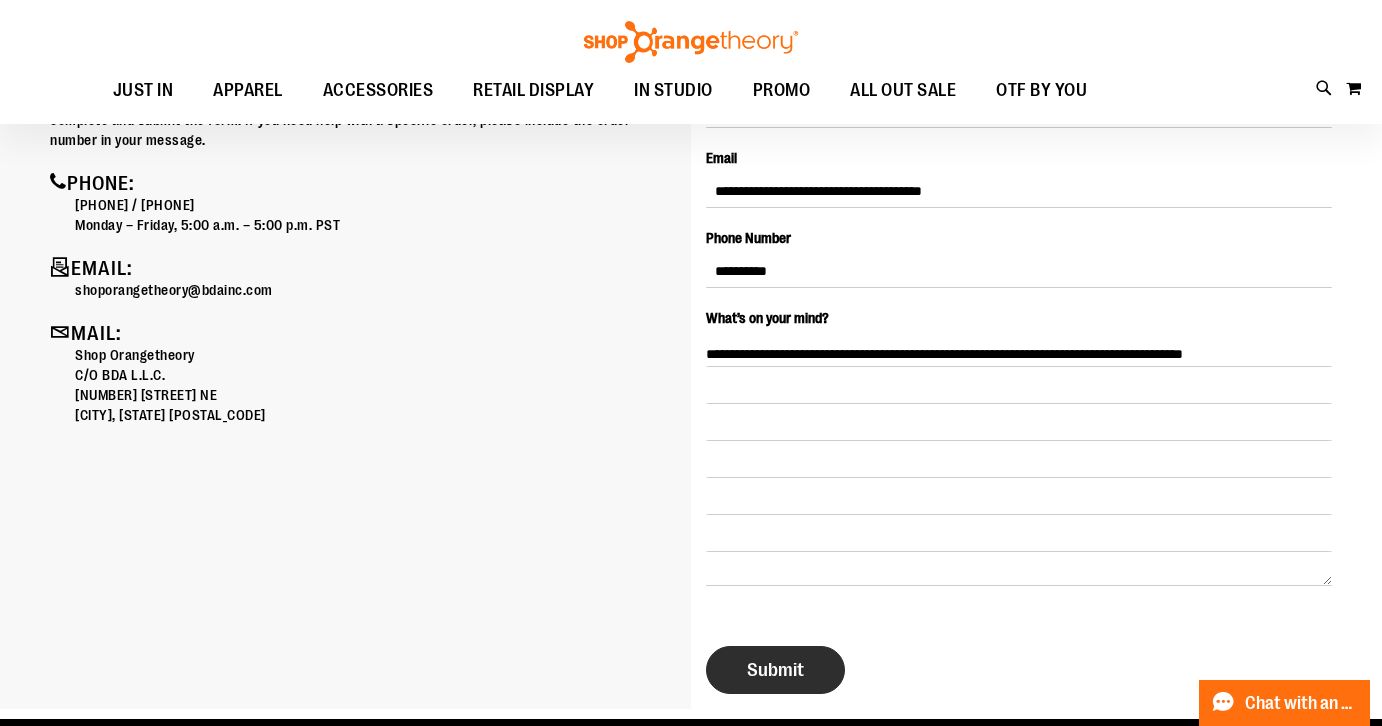 click on "Submit" at bounding box center (775, 670) 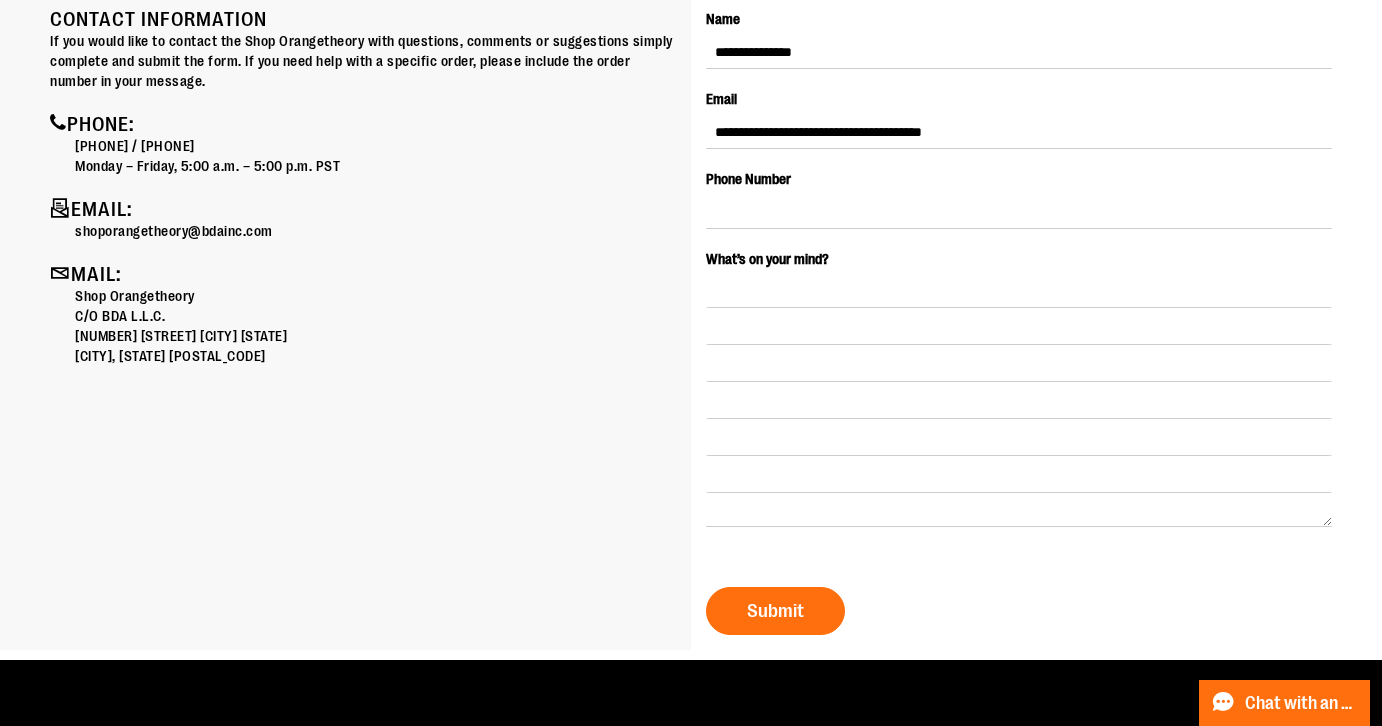 scroll, scrollTop: 0, scrollLeft: 0, axis: both 